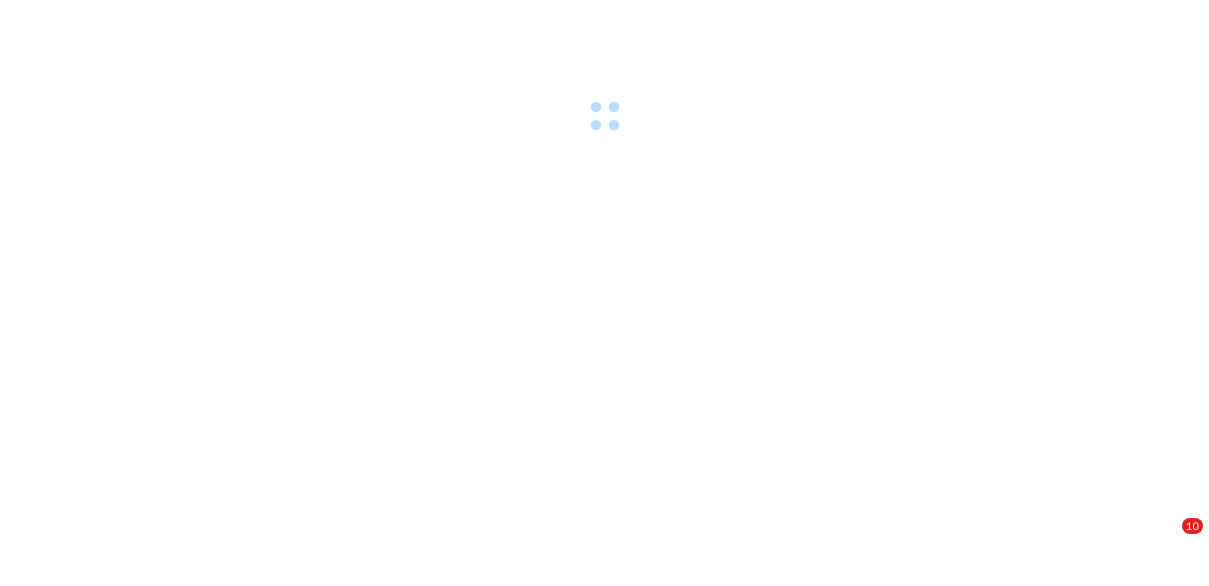 scroll, scrollTop: 0, scrollLeft: 0, axis: both 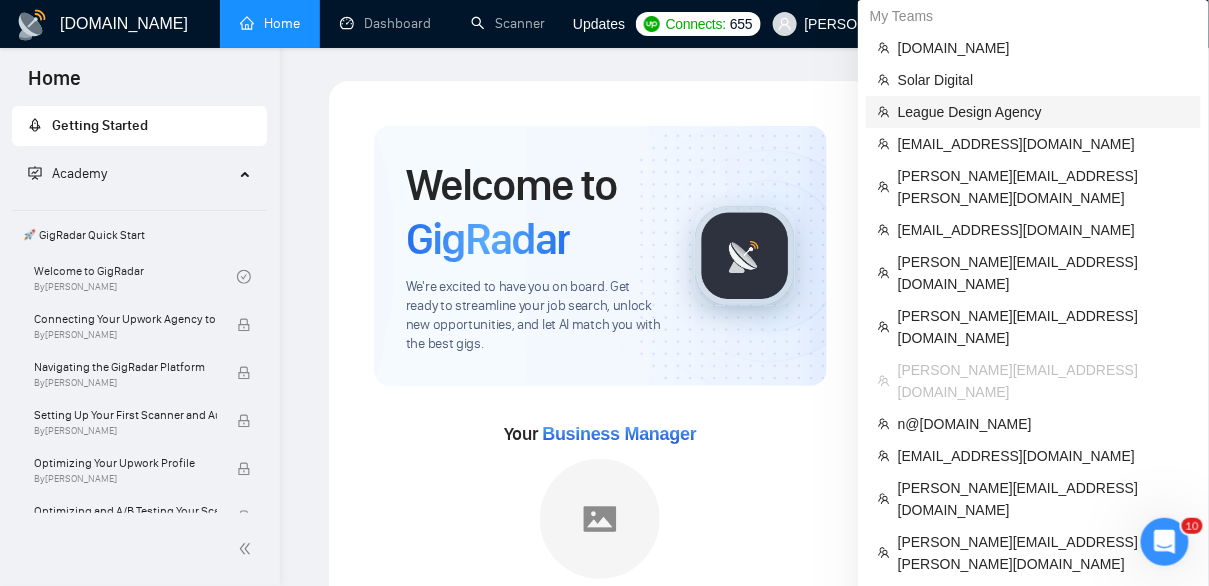 click on "League Design Agency" at bounding box center [1043, 112] 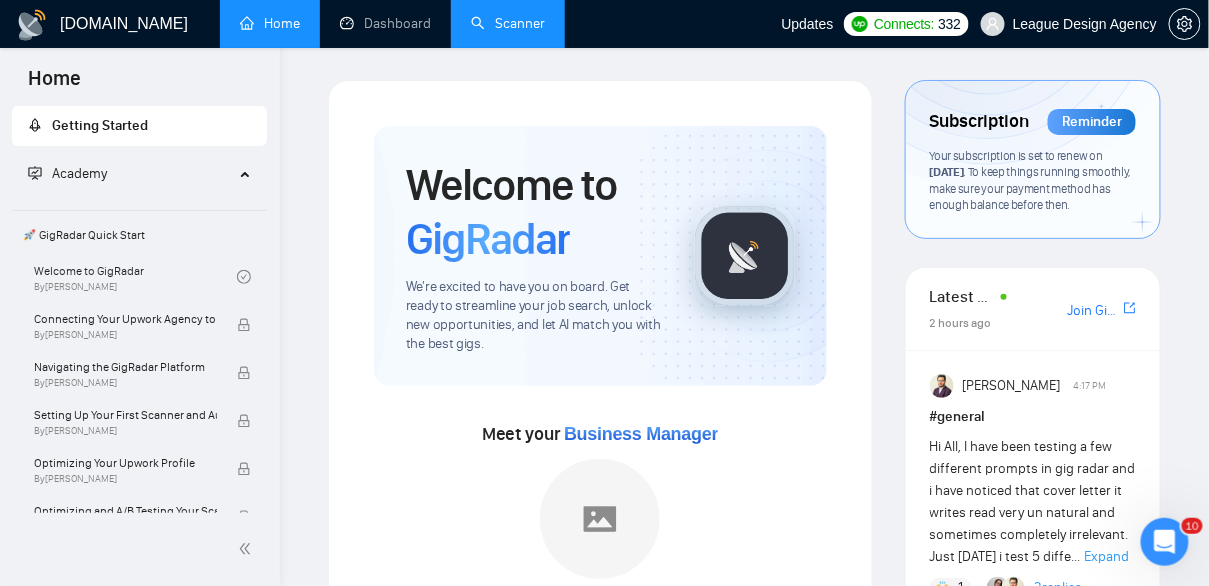 click on "Scanner" at bounding box center (508, 23) 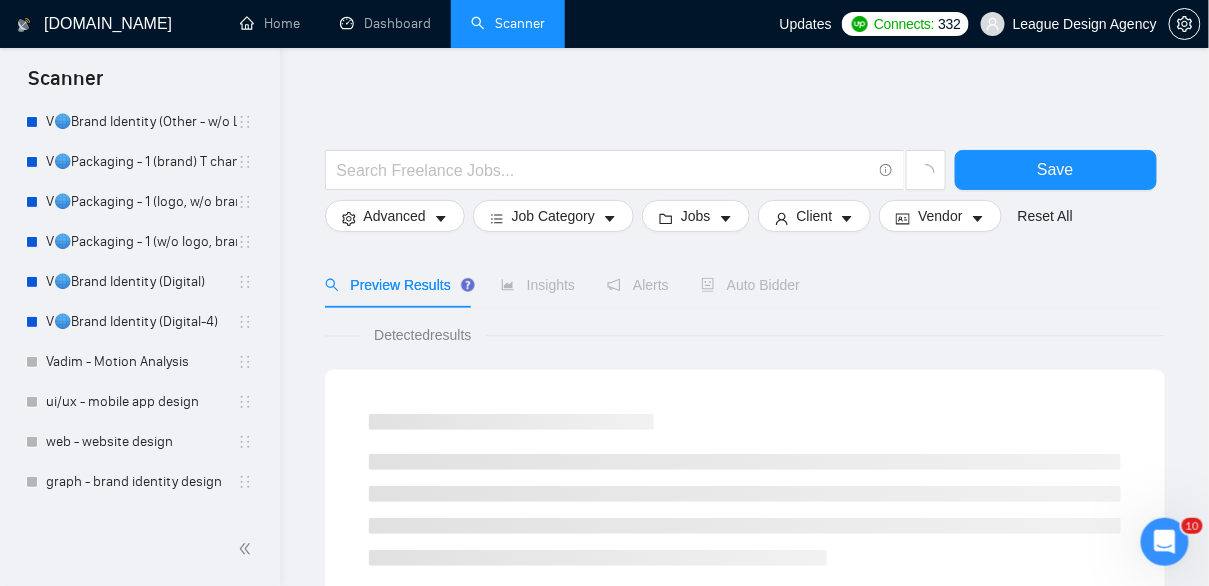 scroll, scrollTop: 3208, scrollLeft: 0, axis: vertical 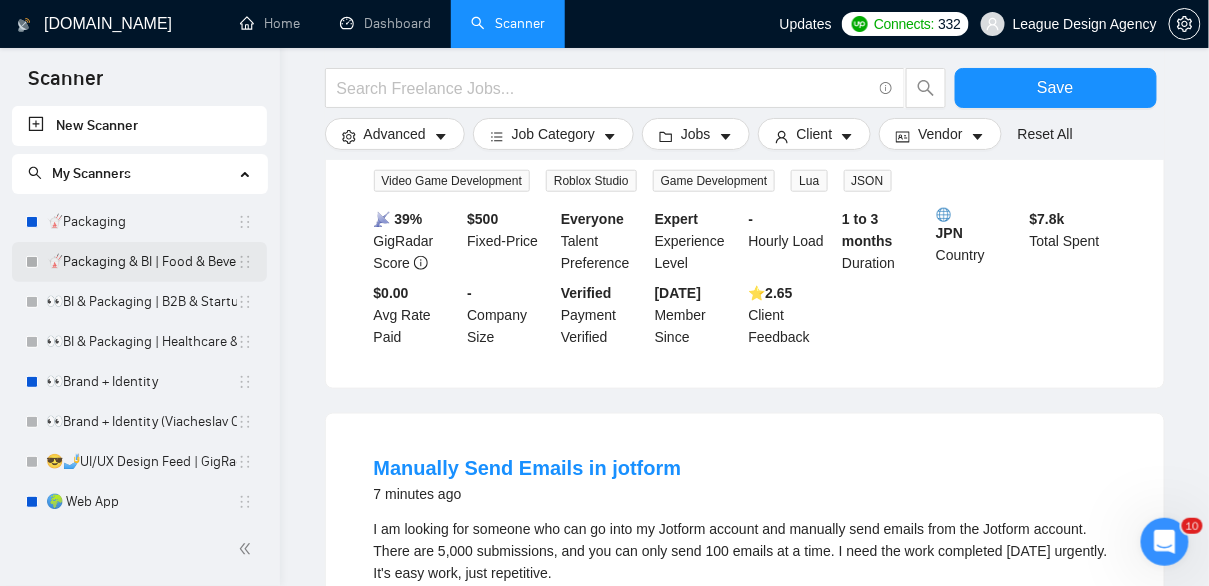 click on "🥡Packaging & BI | Food & Beverage" at bounding box center (141, 262) 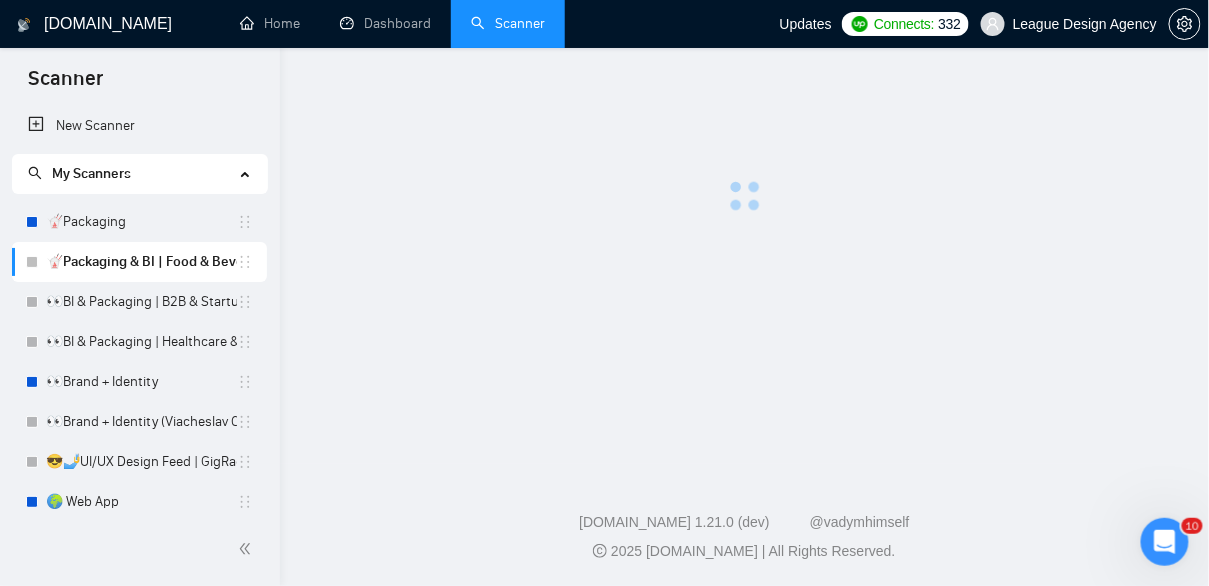scroll, scrollTop: 0, scrollLeft: 0, axis: both 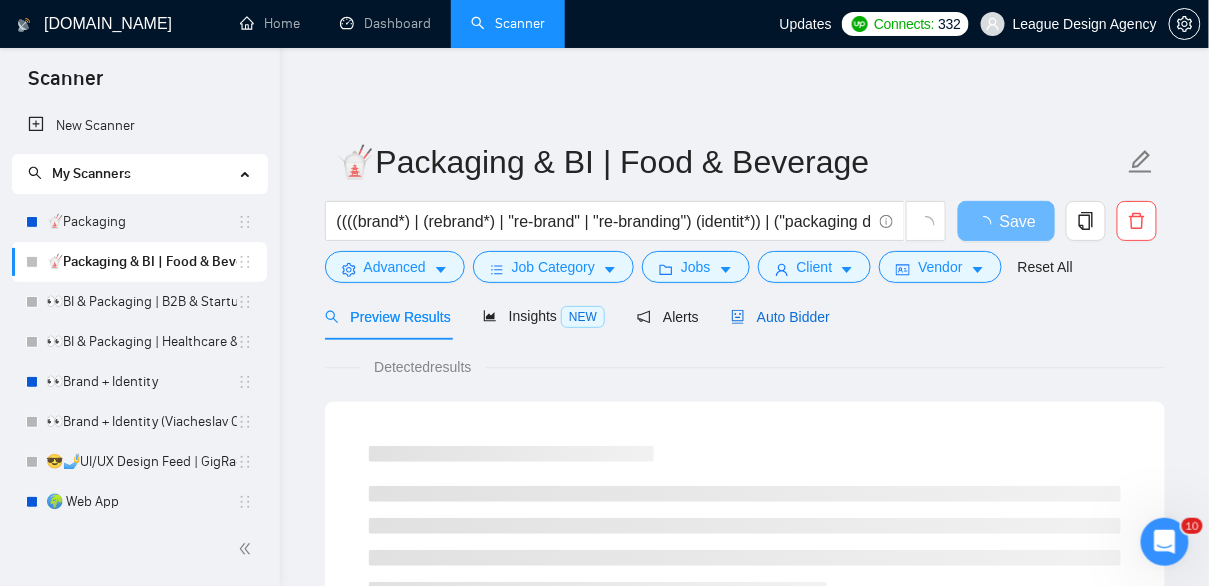 click on "Auto Bidder" at bounding box center (780, 317) 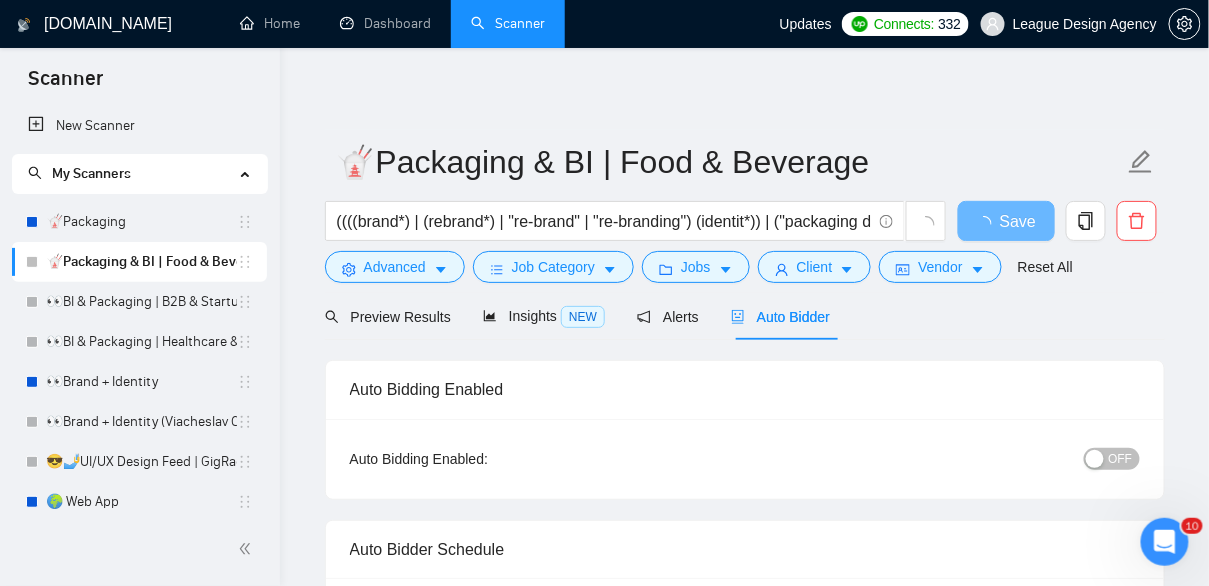 type 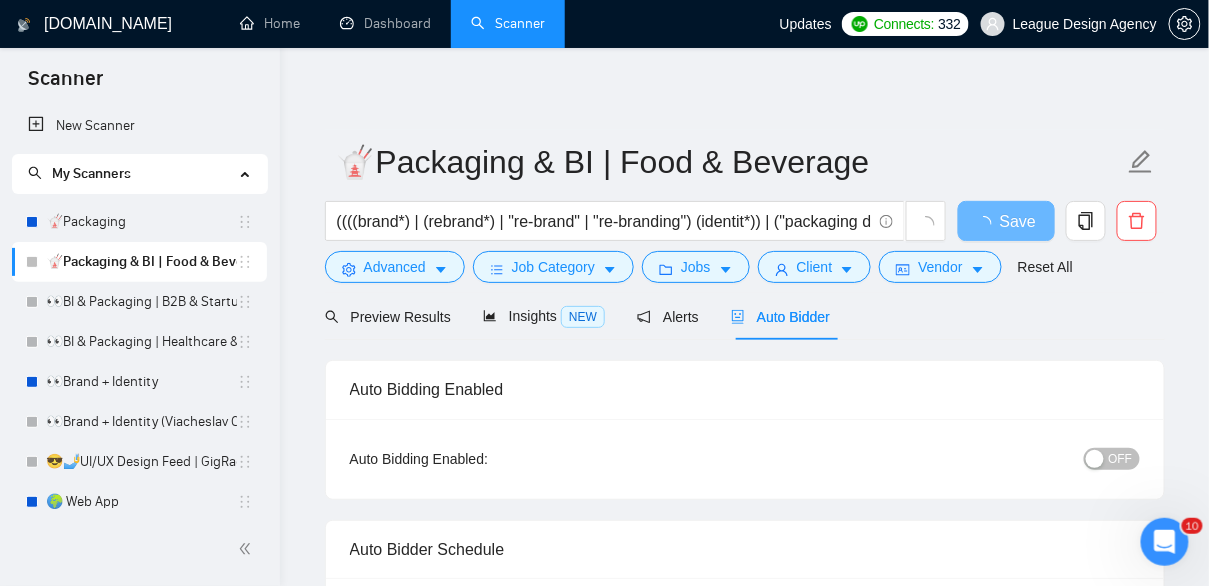 checkbox on "true" 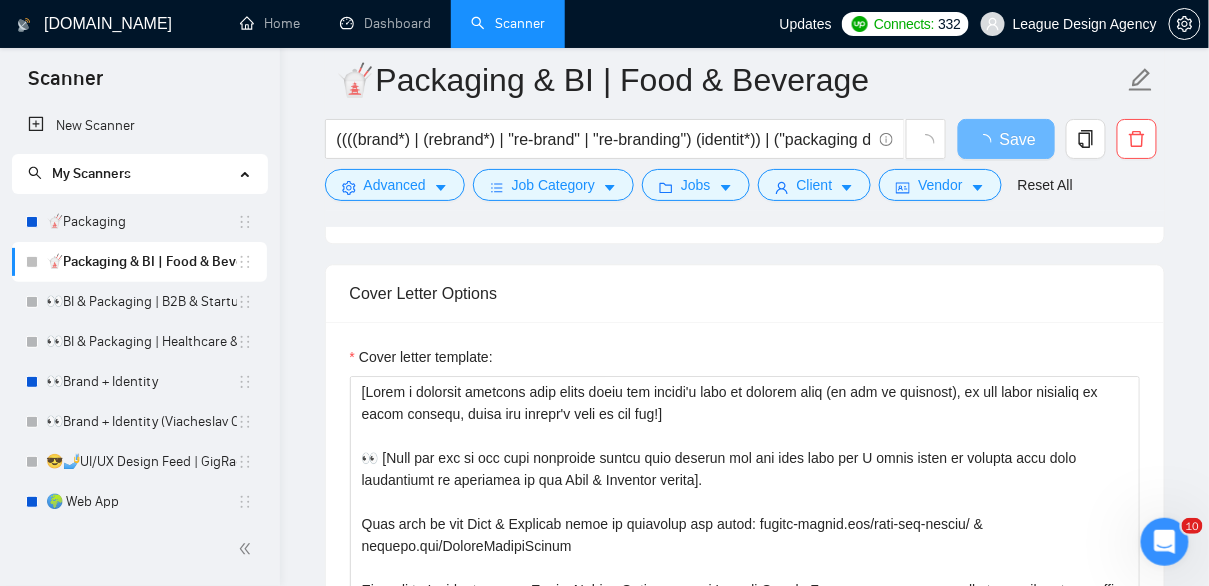 scroll, scrollTop: 1267, scrollLeft: 0, axis: vertical 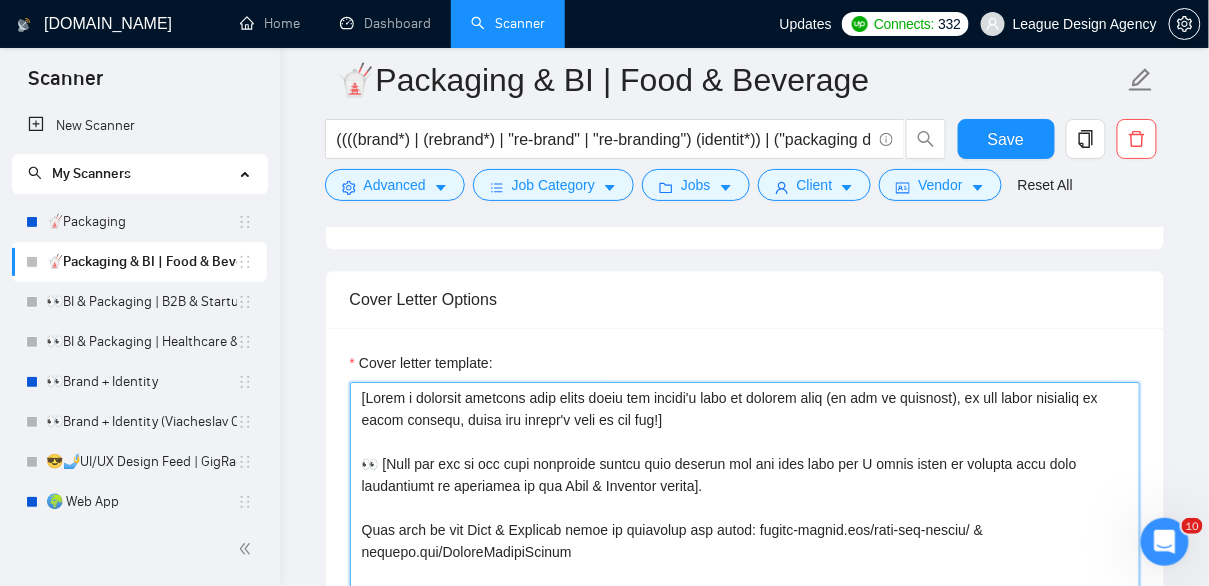 drag, startPoint x: 796, startPoint y: 505, endPoint x: 356, endPoint y: 395, distance: 453.54163 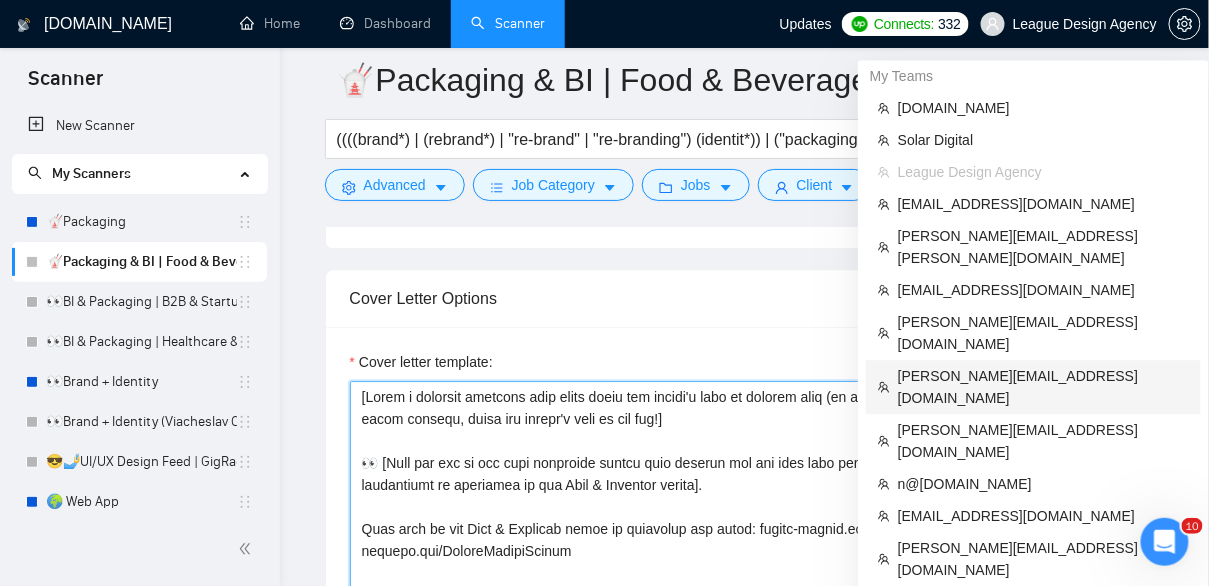 scroll, scrollTop: 1281, scrollLeft: 0, axis: vertical 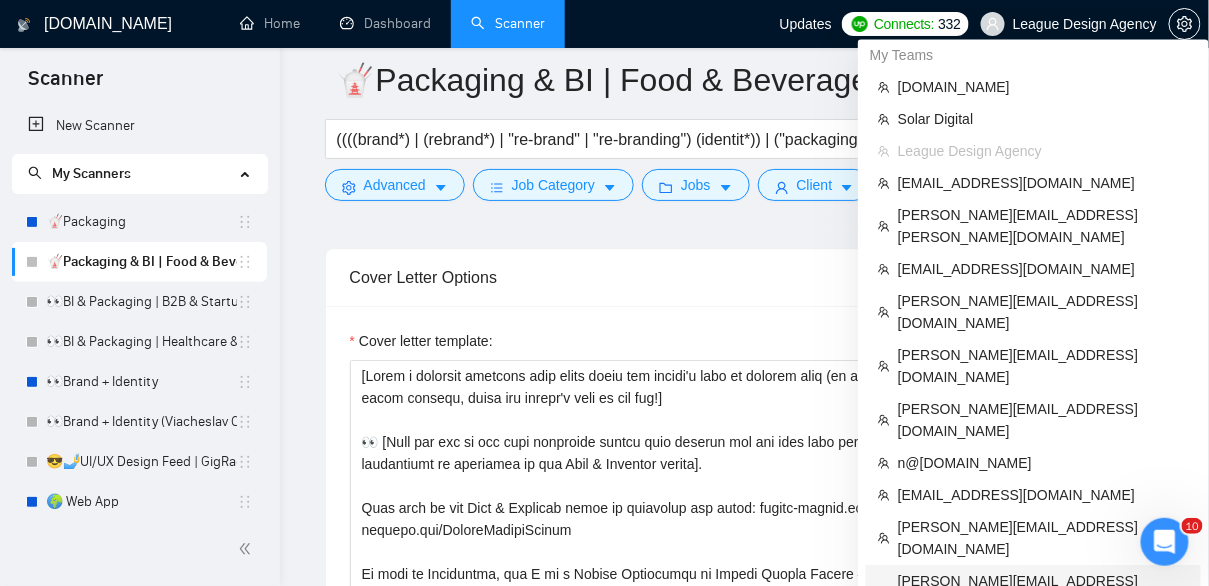 click on "[PERSON_NAME][EMAIL_ADDRESS][PERSON_NAME][DOMAIN_NAME]" at bounding box center (1043, 592) 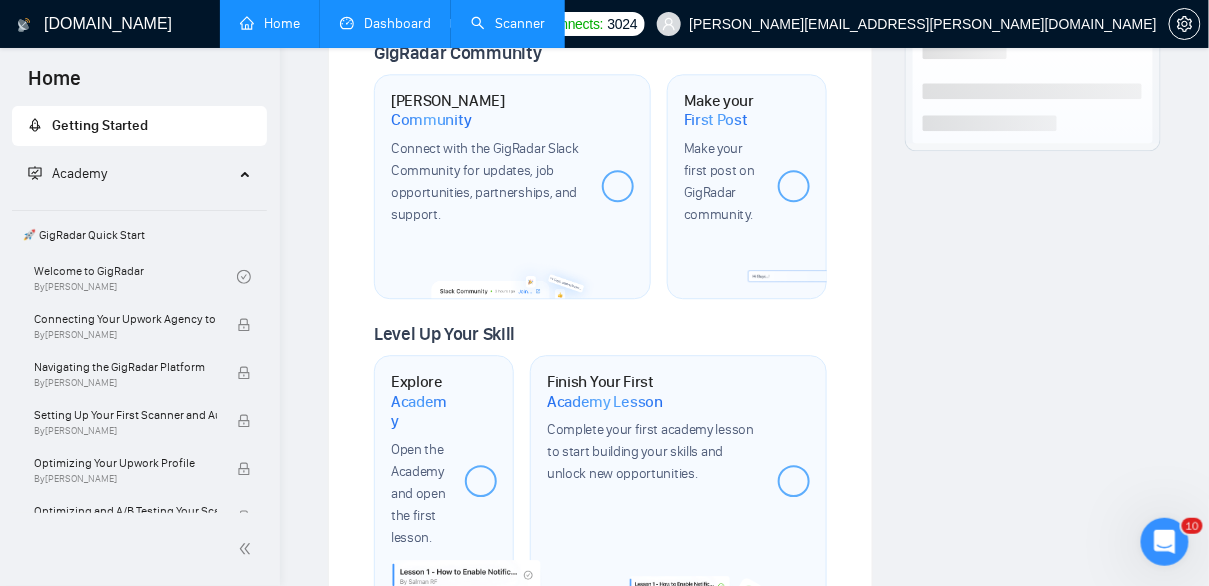 click on "Dashboard" at bounding box center [385, 23] 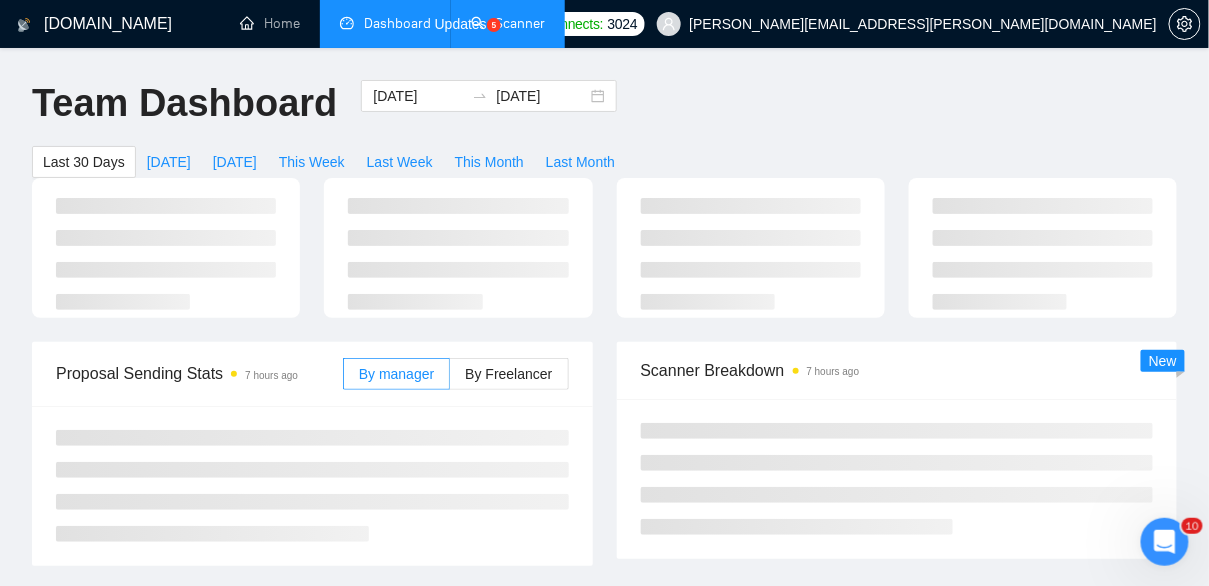 click on "Scanner" at bounding box center (508, 23) 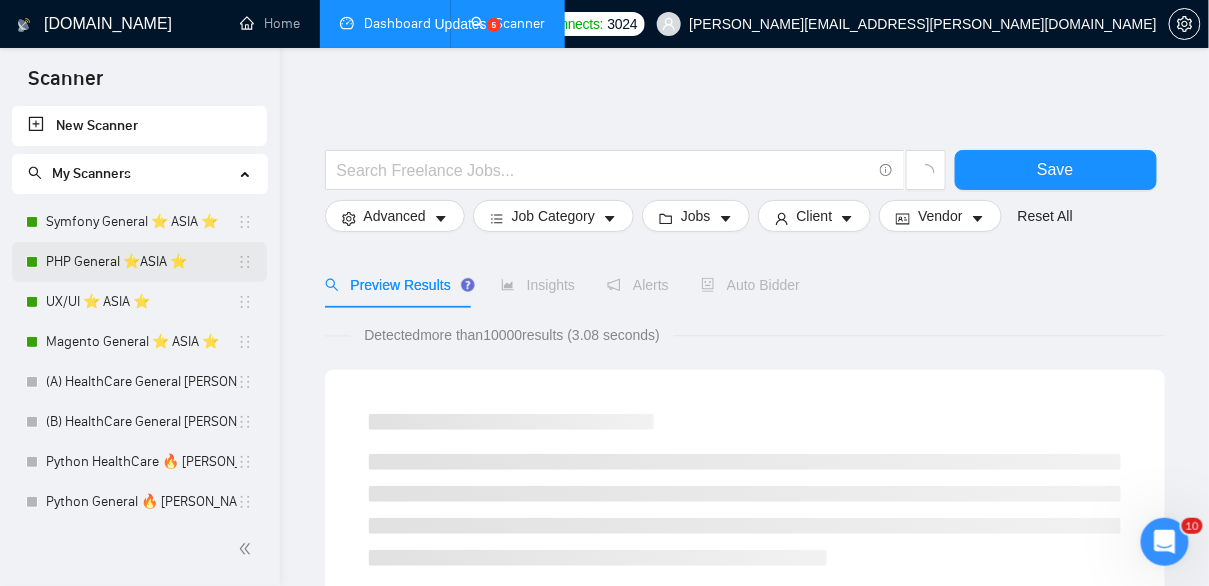 click on "PHP General ⭐️ASIA ⭐️" at bounding box center [141, 262] 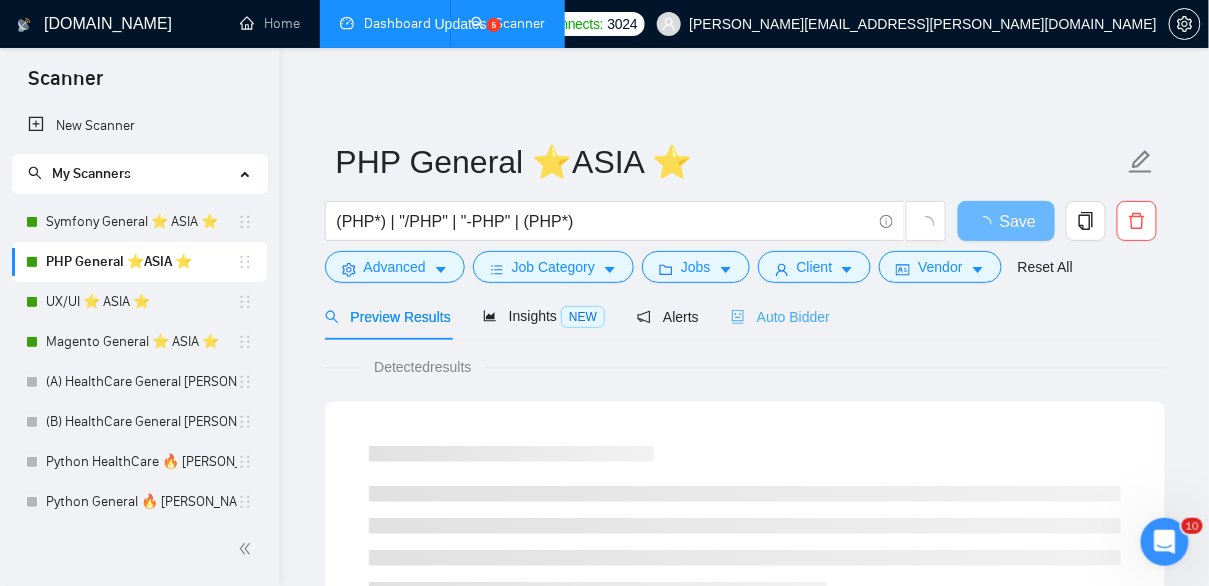 click on "Auto Bidder" at bounding box center [780, 316] 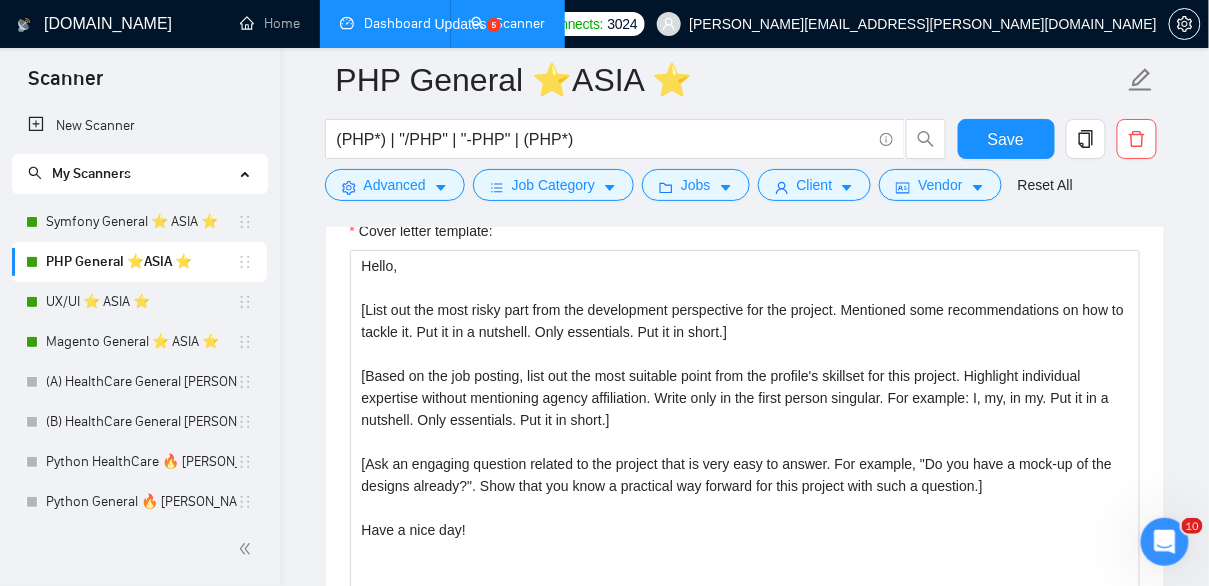 scroll, scrollTop: 2032, scrollLeft: 0, axis: vertical 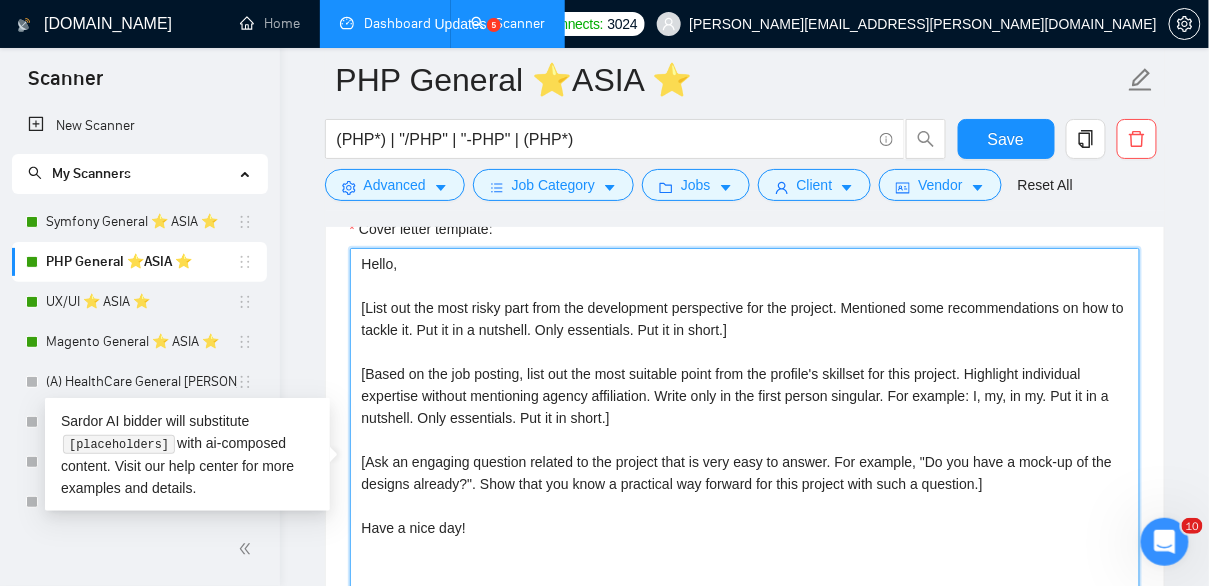 drag, startPoint x: 489, startPoint y: 535, endPoint x: 350, endPoint y: 264, distance: 304.56854 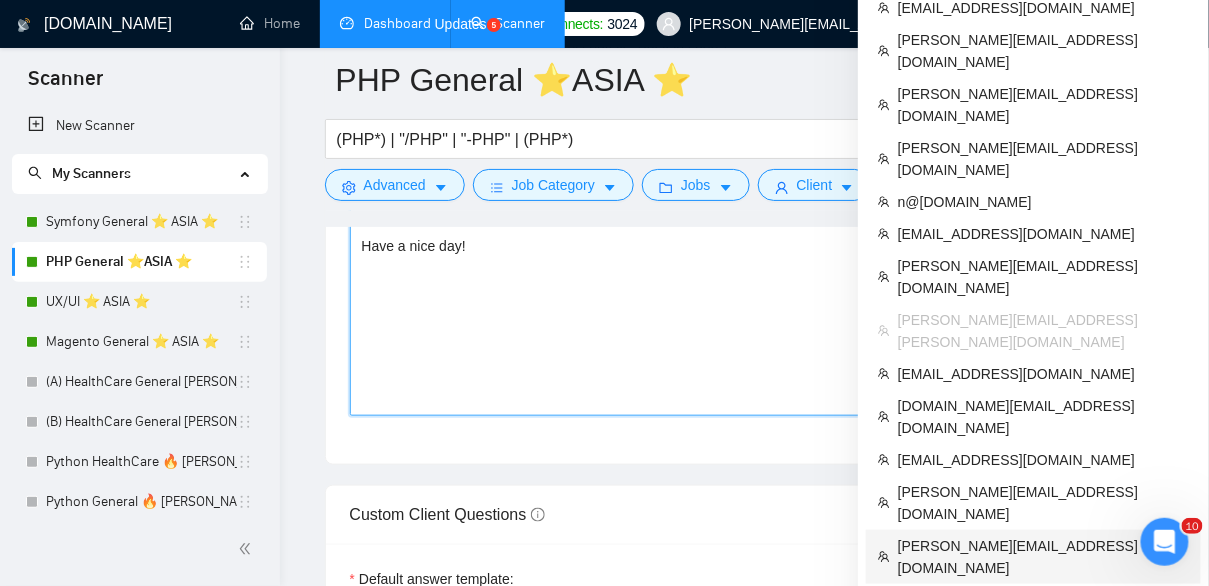 scroll, scrollTop: 2312, scrollLeft: 0, axis: vertical 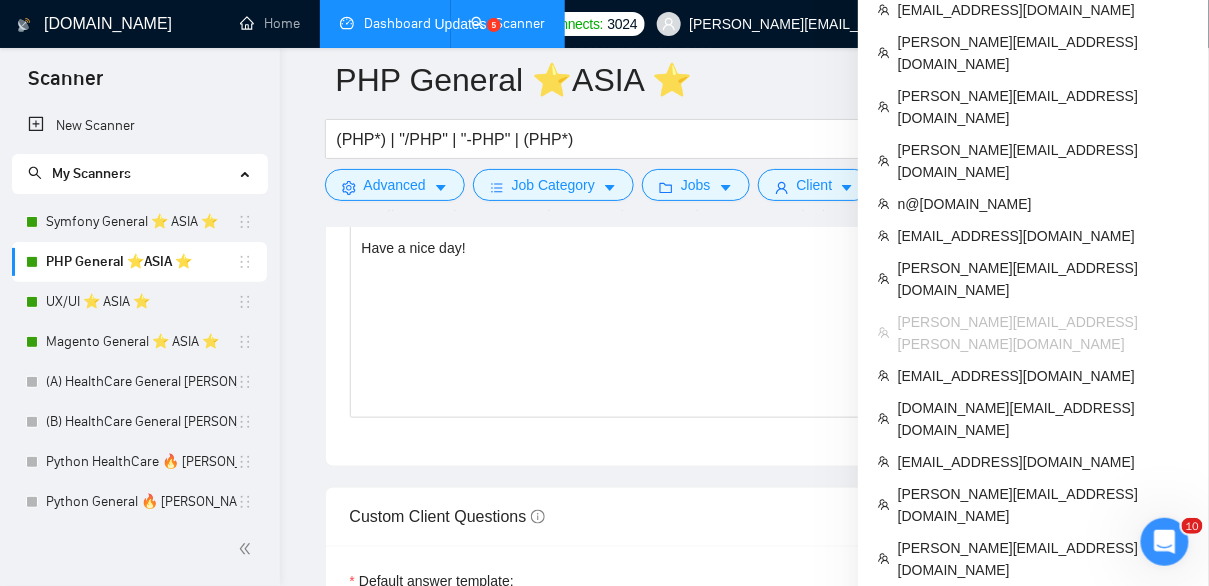 click on "[EMAIL_ADDRESS][DOMAIN_NAME]" at bounding box center [1043, 742] 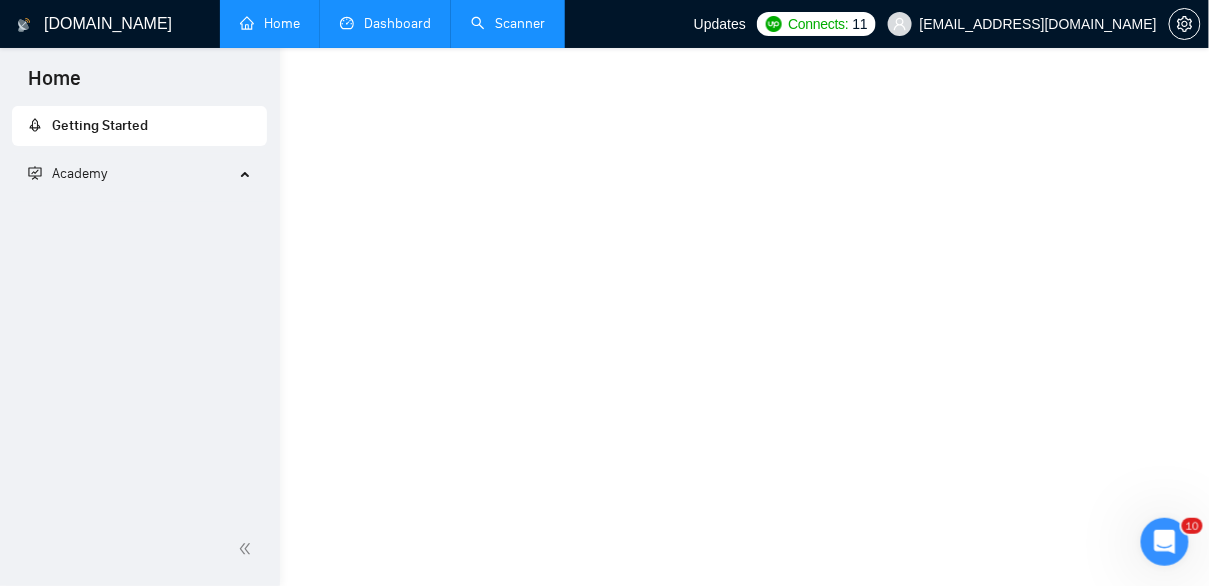 scroll, scrollTop: 1498, scrollLeft: 0, axis: vertical 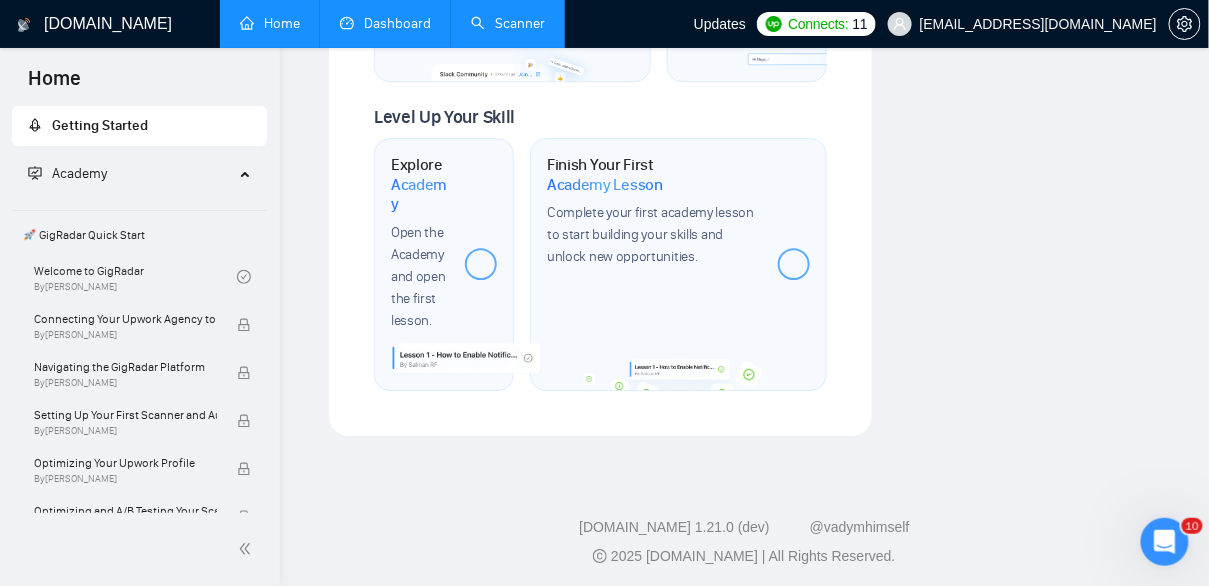 click on "Scanner" at bounding box center (508, 23) 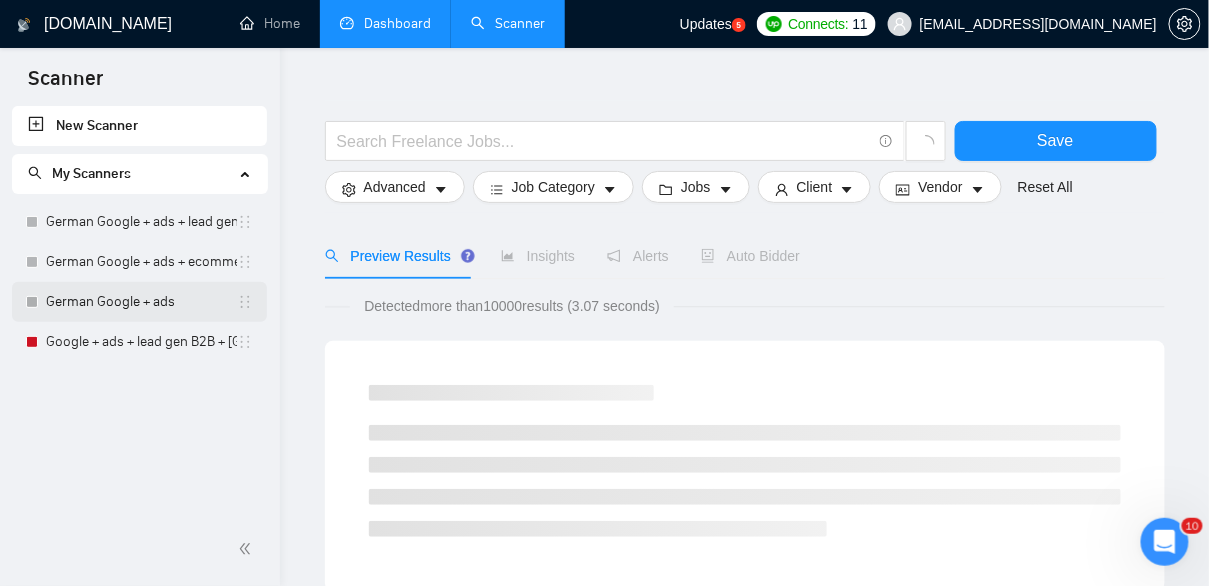 scroll, scrollTop: 172, scrollLeft: 0, axis: vertical 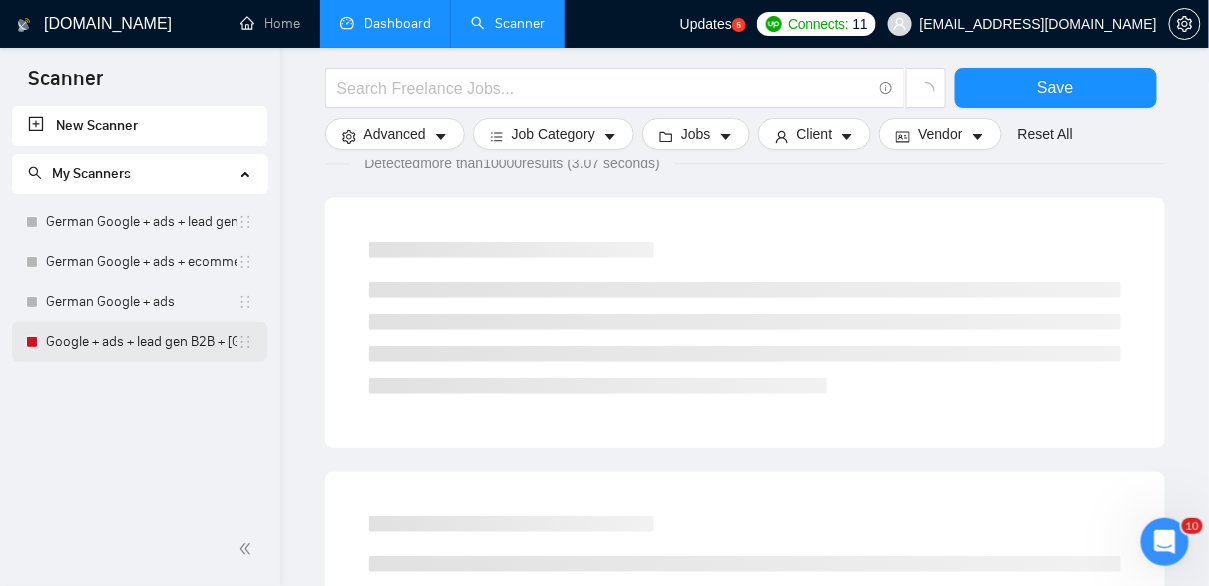 click on "Google + ads + lead gen B2B + Europe" at bounding box center (141, 342) 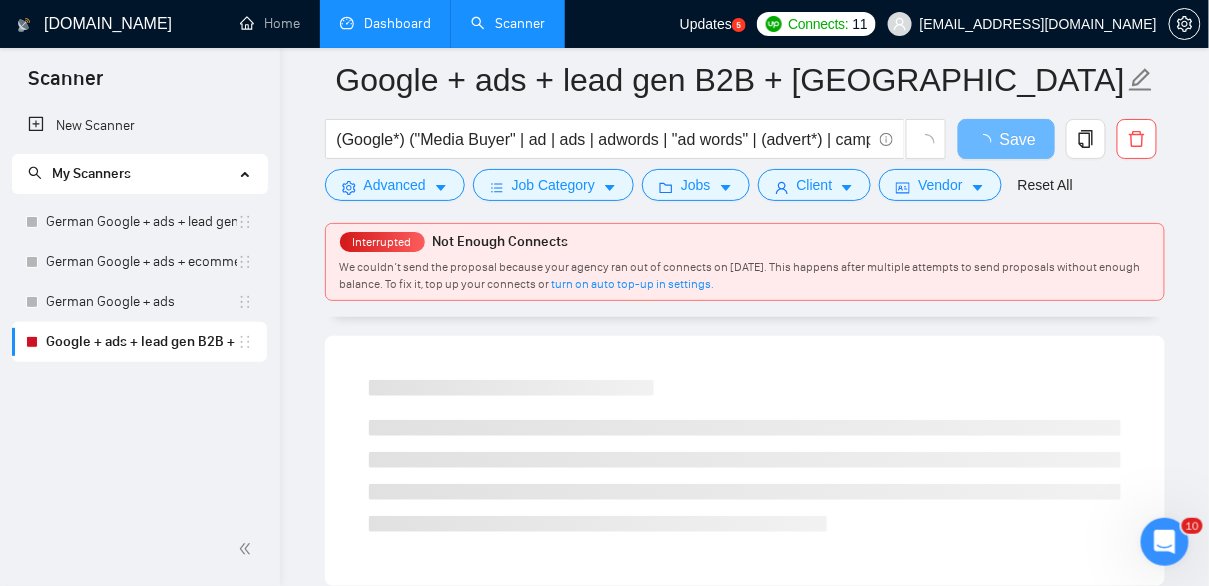 scroll, scrollTop: 0, scrollLeft: 0, axis: both 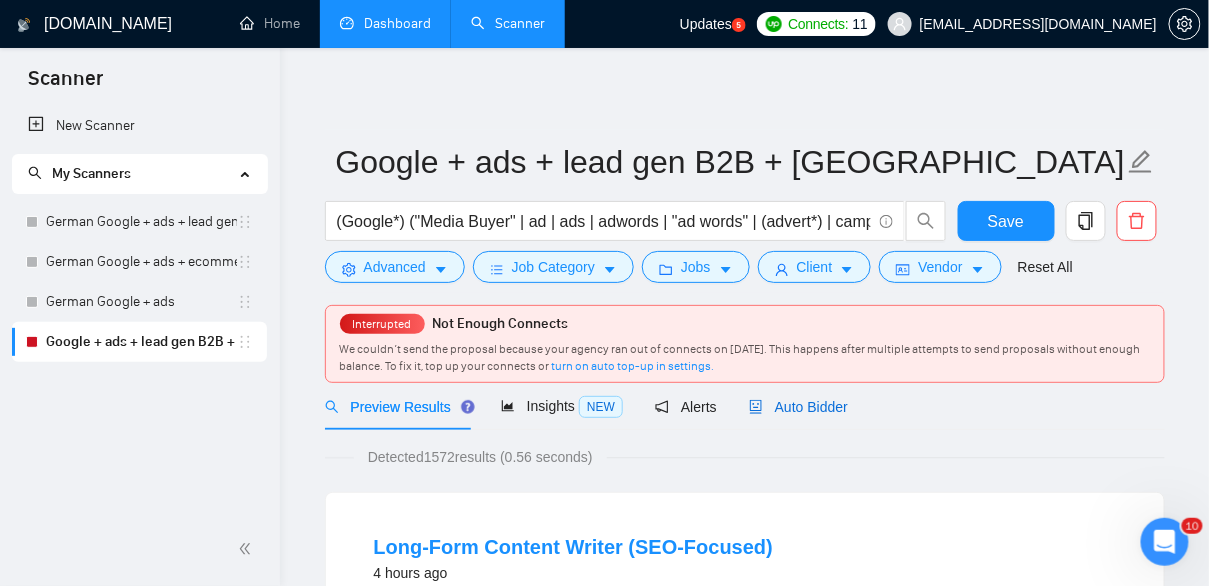 click on "Auto Bidder" at bounding box center (798, 407) 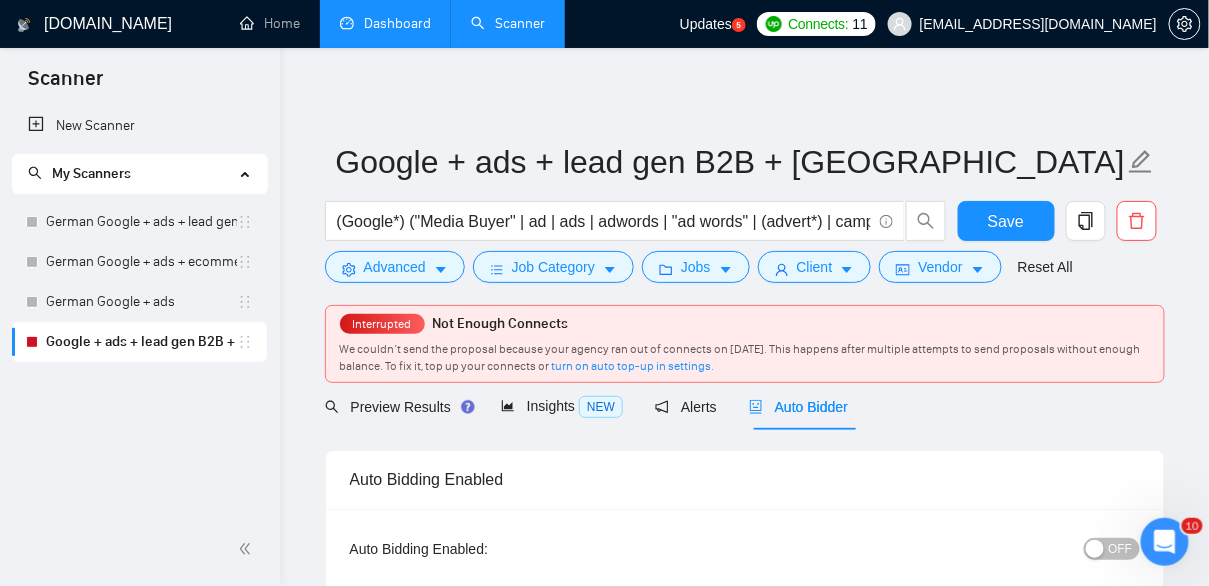 type 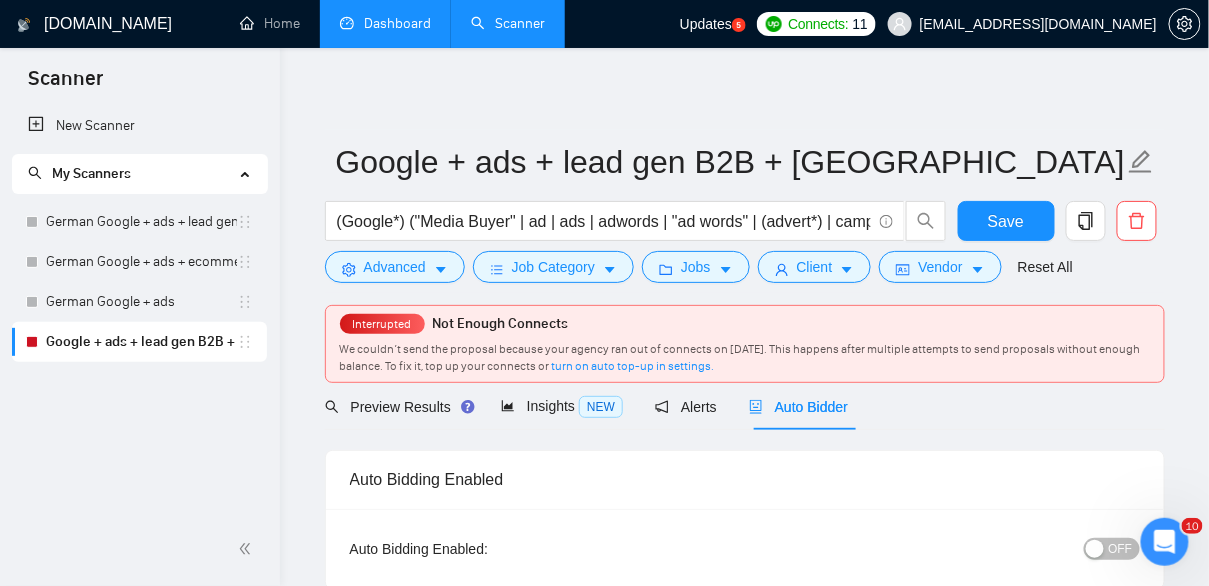 type 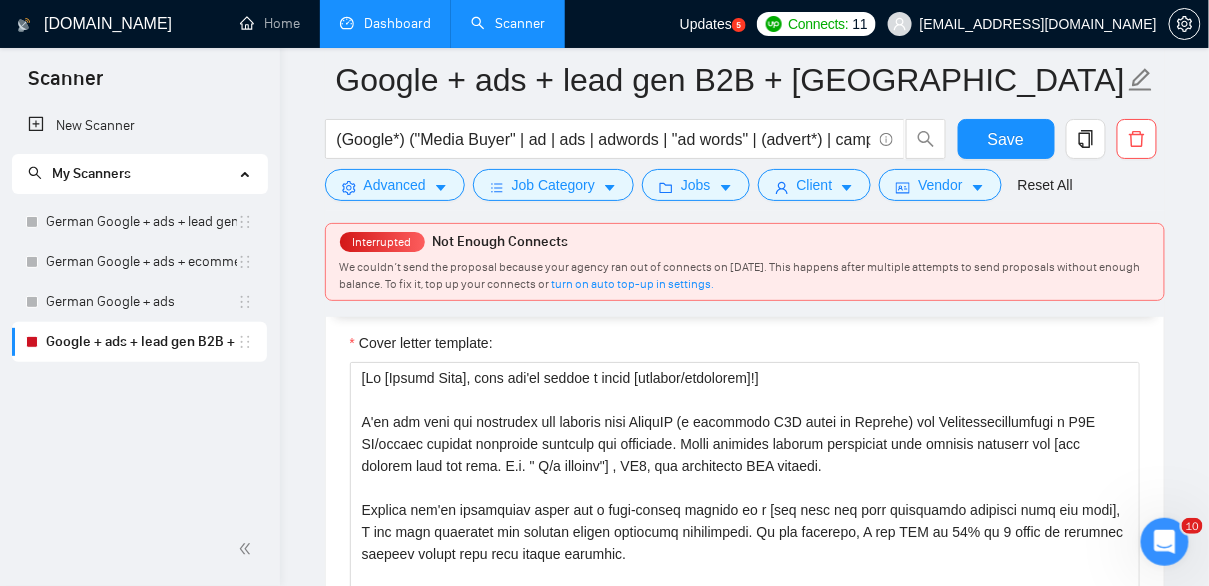 scroll, scrollTop: 1890, scrollLeft: 0, axis: vertical 